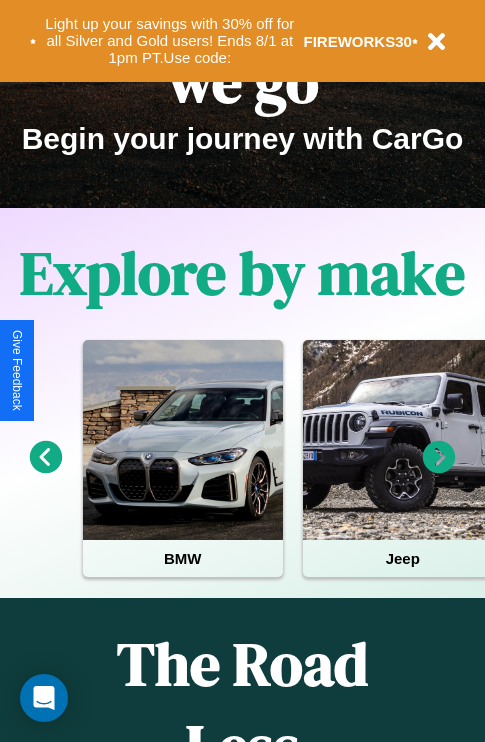 scroll, scrollTop: 308, scrollLeft: 0, axis: vertical 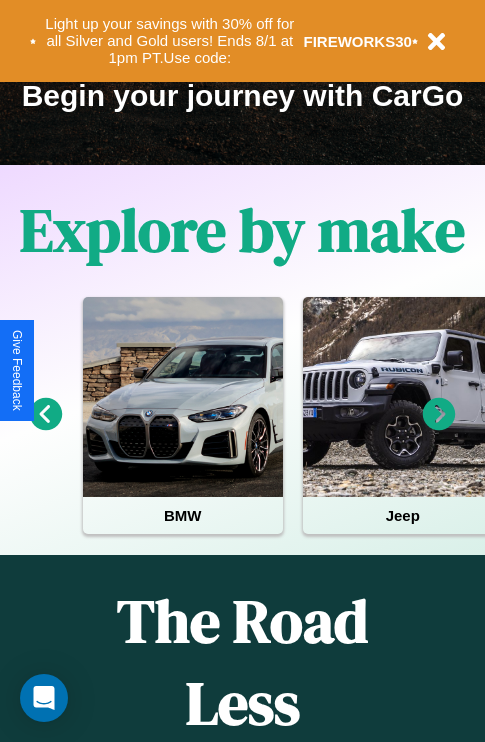 click 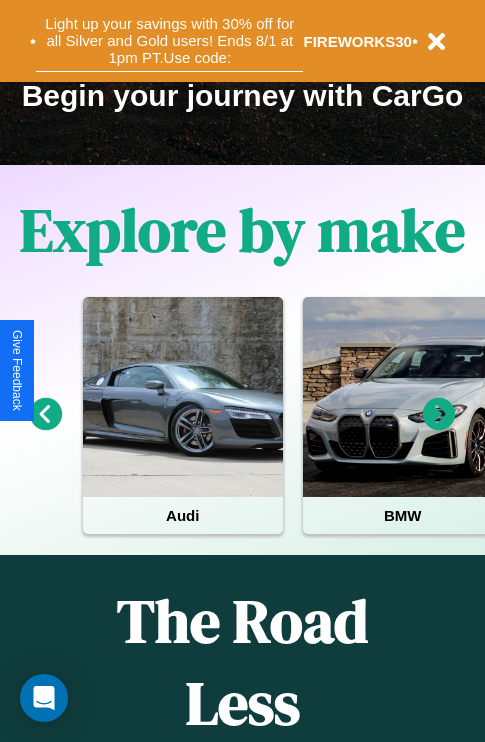 click on "Light up your savings with 30% off for all Silver and Gold users! Ends 8/1 at 1pm PT.  Use code:" at bounding box center [169, 41] 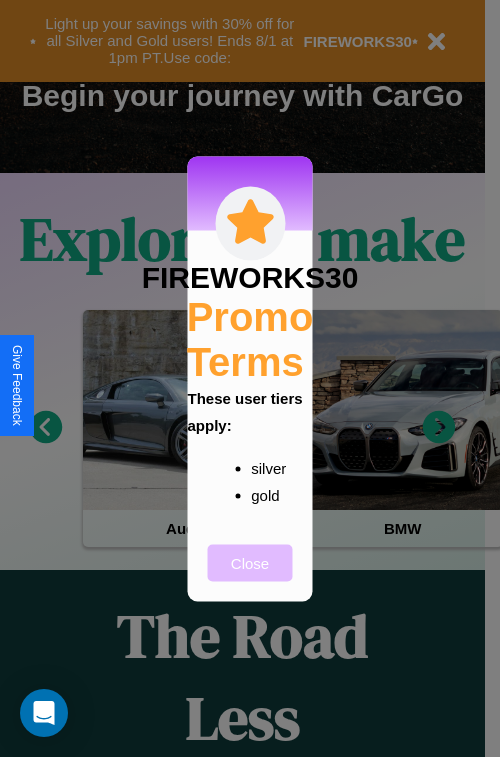 click on "Close" at bounding box center [250, 562] 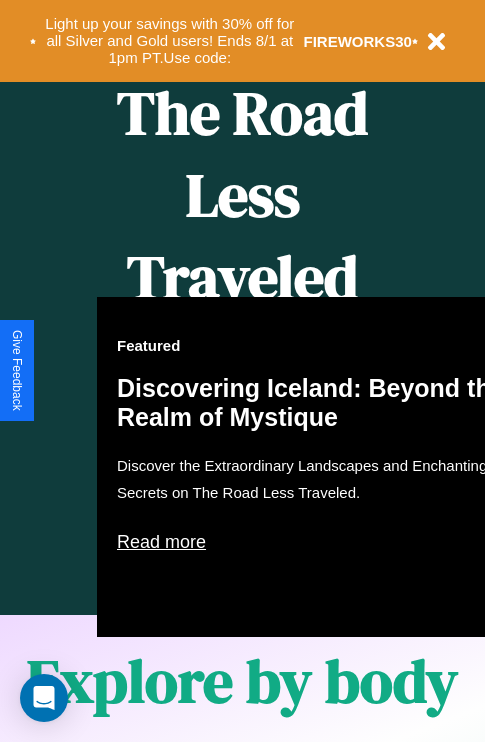 scroll, scrollTop: 1285, scrollLeft: 0, axis: vertical 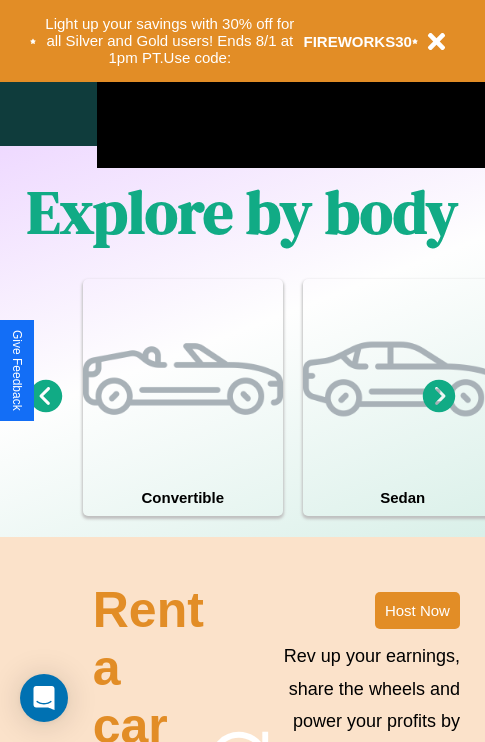 click 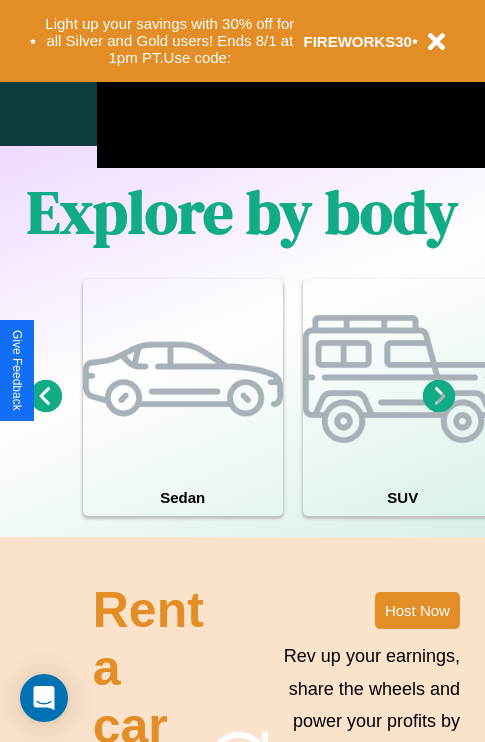 click 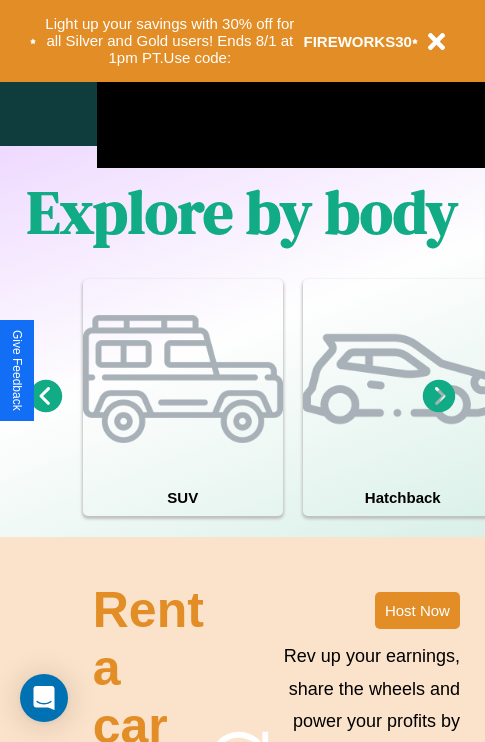 click 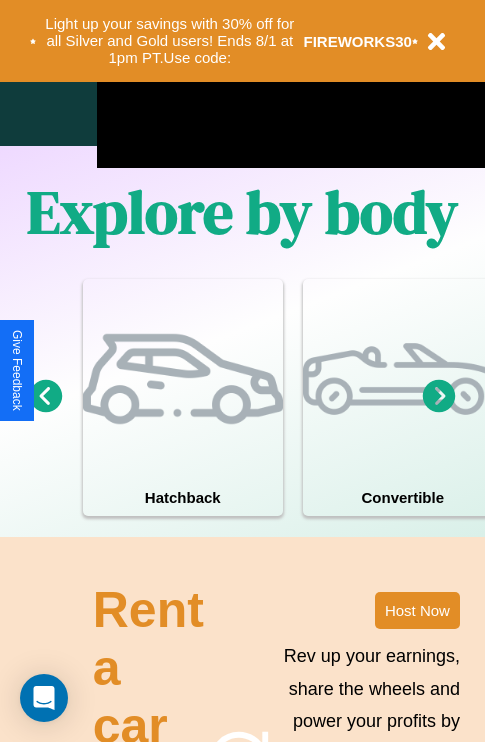 click 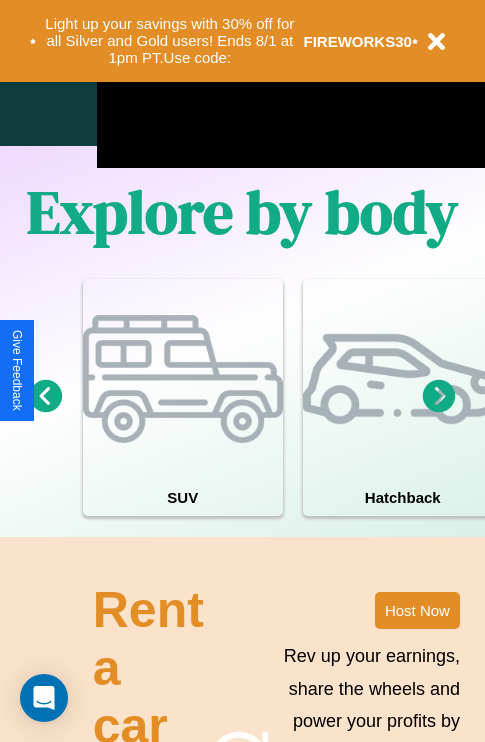 click 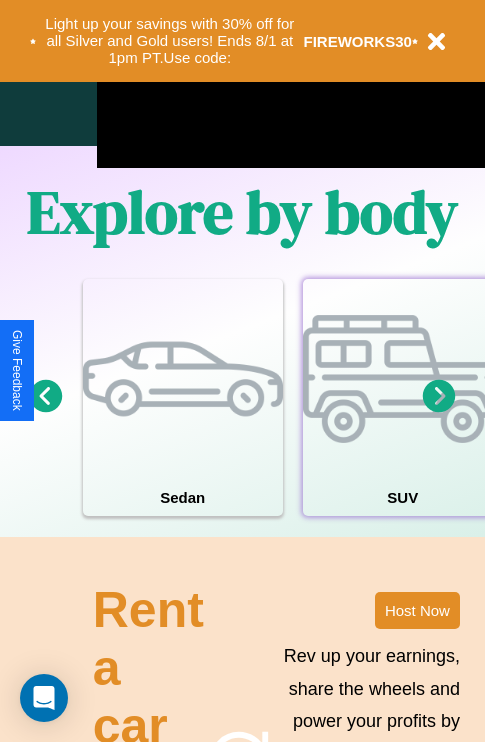 click at bounding box center [403, 379] 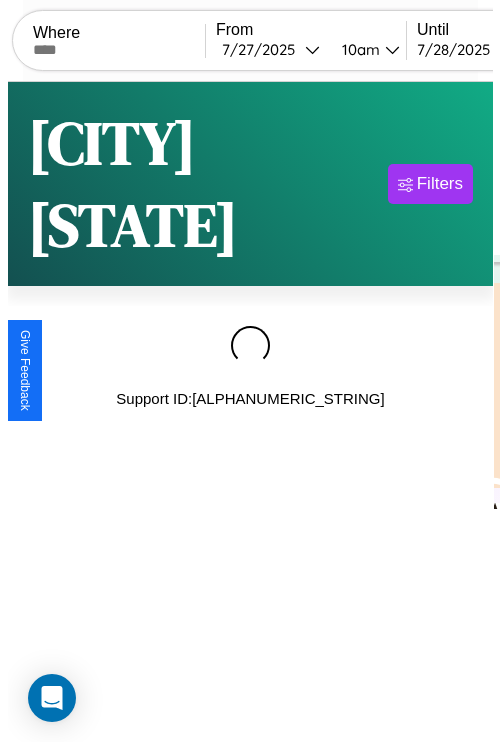 scroll, scrollTop: 0, scrollLeft: 0, axis: both 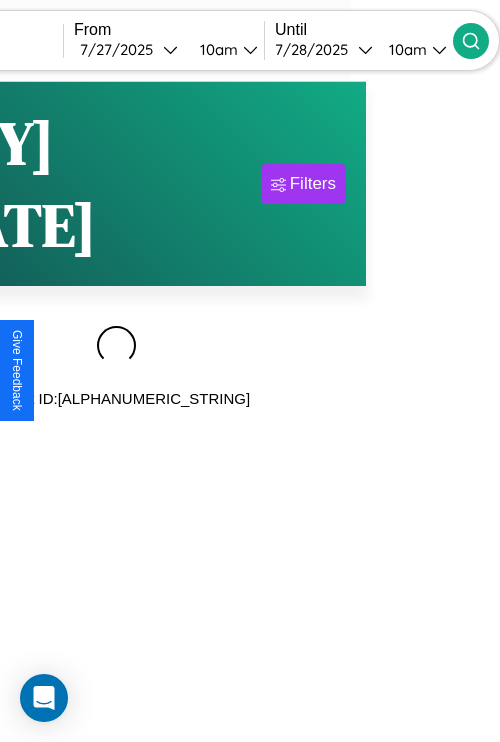 type on "****" 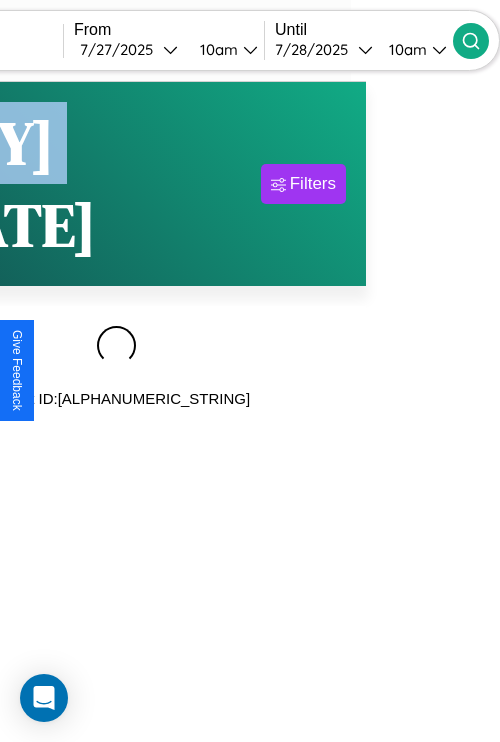 click 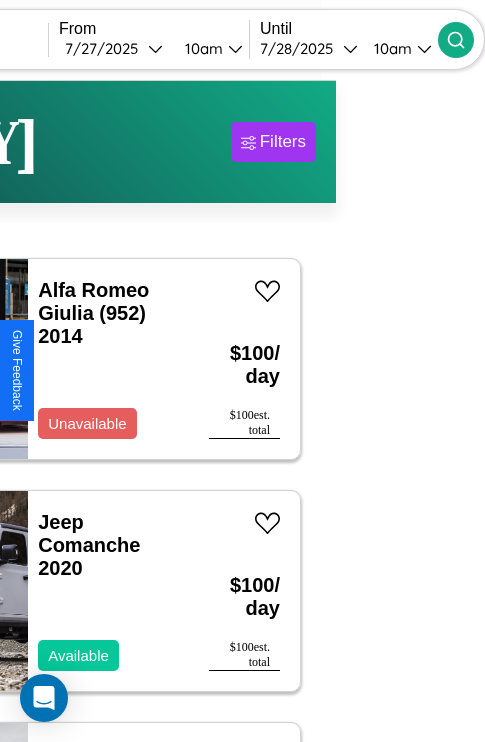 scroll, scrollTop: 95, scrollLeft: 35, axis: both 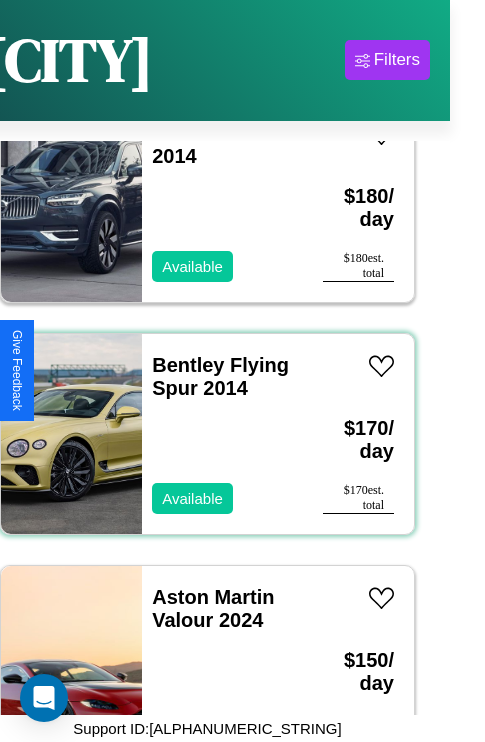 click on "Bentley   Flying Spur   2014 Available" at bounding box center (222, 434) 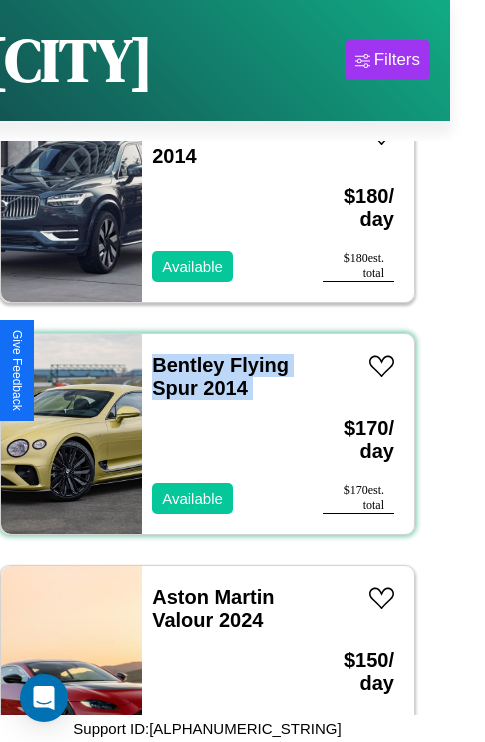 click on "Bentley   Flying Spur   2014 Available" at bounding box center [222, 434] 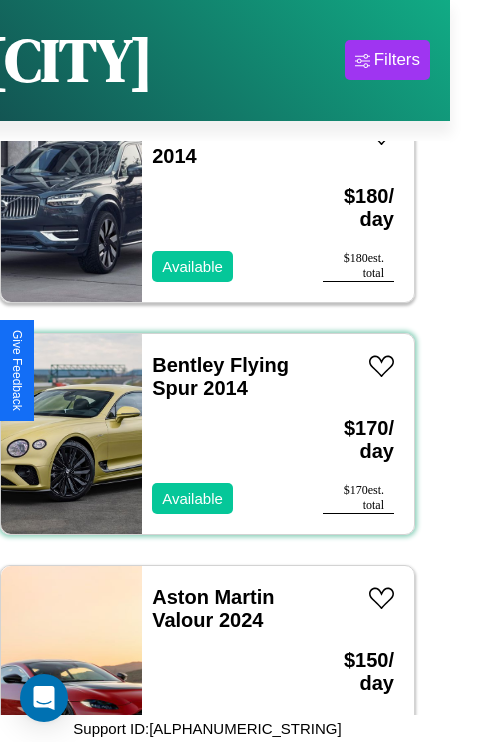 click on "Bentley   Flying Spur   2014 Available" at bounding box center [222, 434] 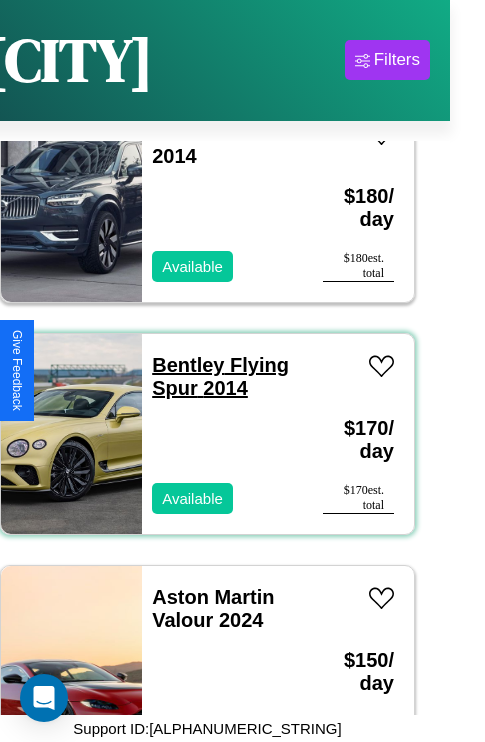 click on "Bentley   Flying Spur   2014" at bounding box center (220, 376) 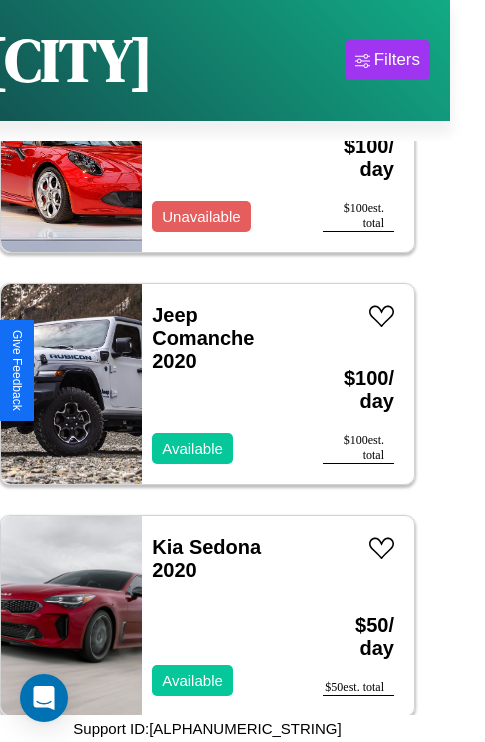 scroll, scrollTop: 75, scrollLeft: 0, axis: vertical 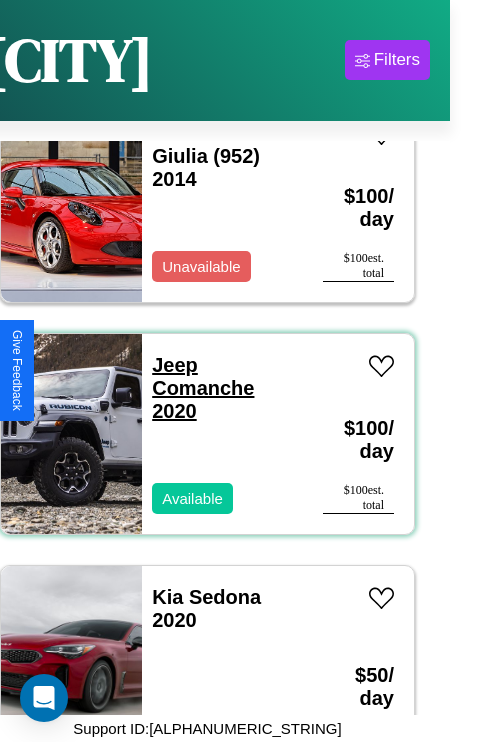 click on "Jeep   Comanche   2020" at bounding box center [203, 388] 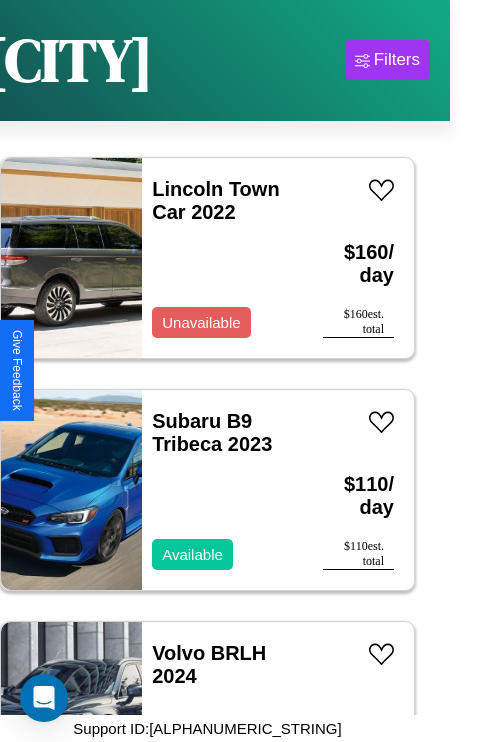 scroll, scrollTop: 1699, scrollLeft: 0, axis: vertical 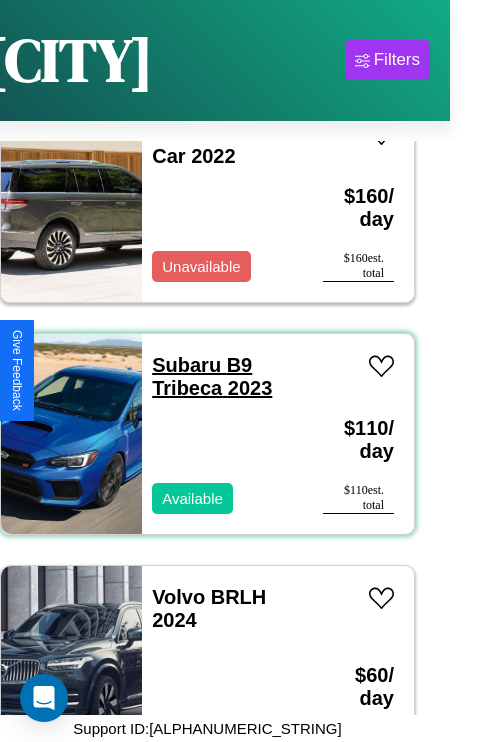 click on "Subaru   B9 Tribeca   2023" at bounding box center (212, 376) 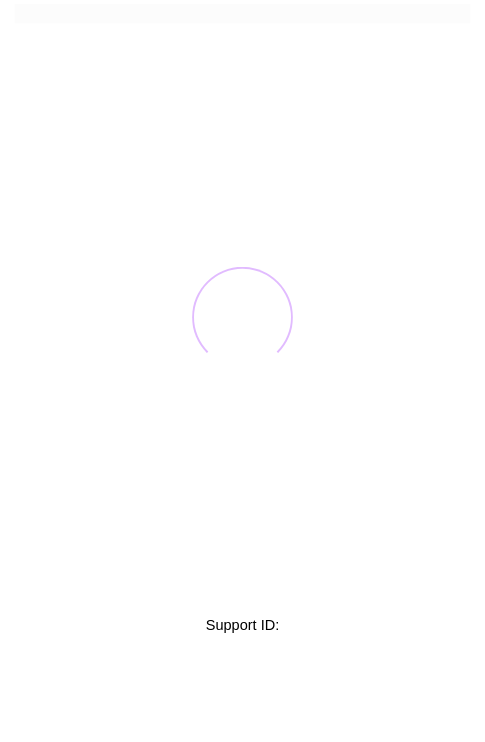 scroll, scrollTop: 0, scrollLeft: 0, axis: both 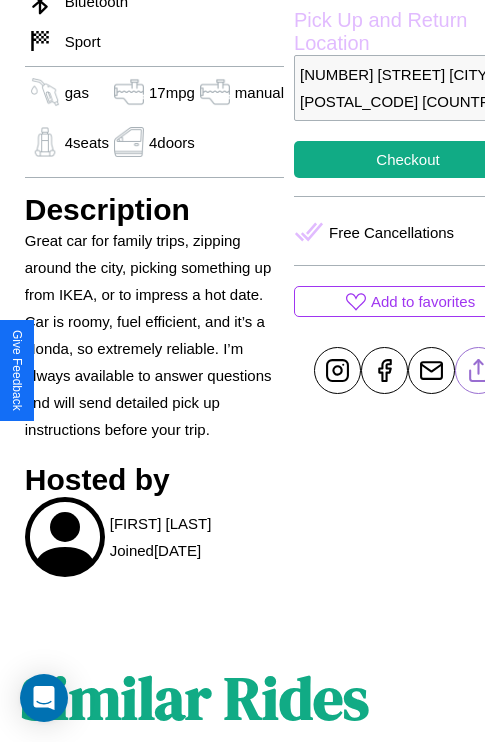 click 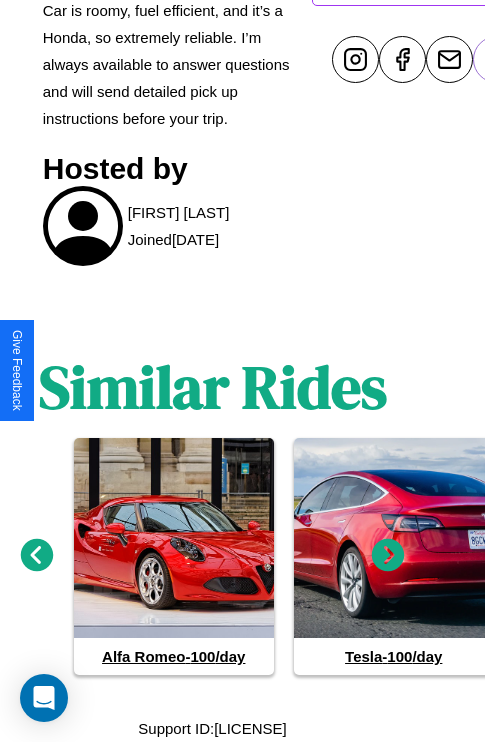 scroll, scrollTop: 926, scrollLeft: 30, axis: both 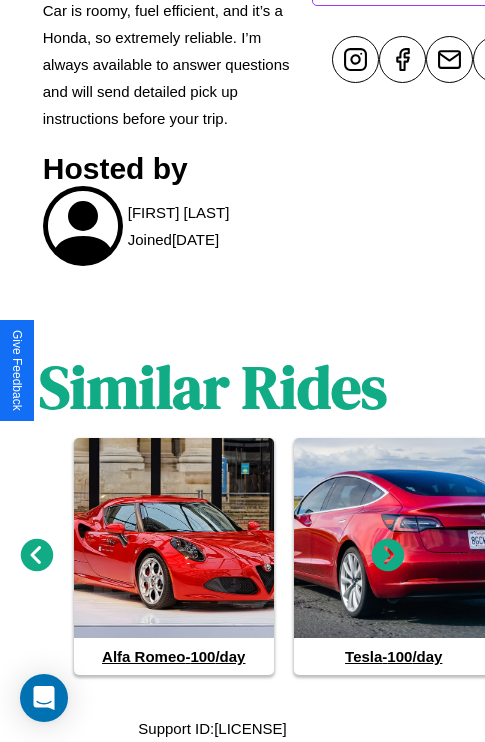 click 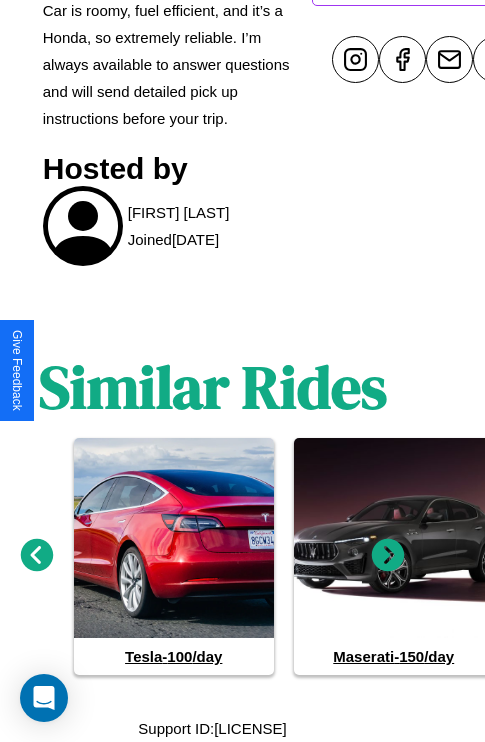 click 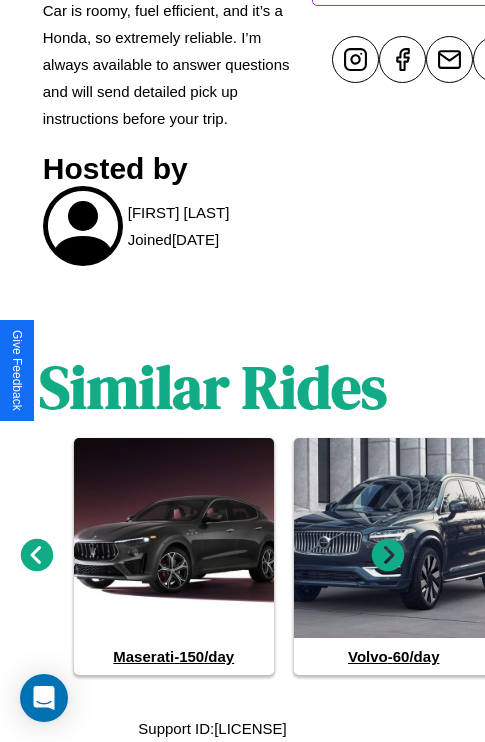 click 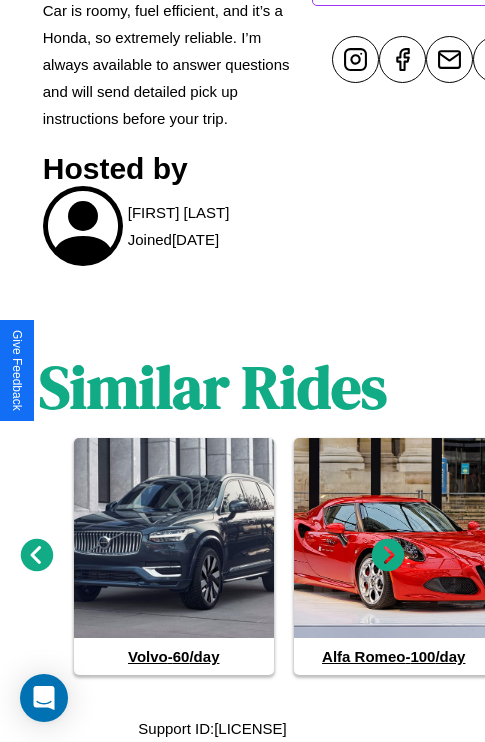 click 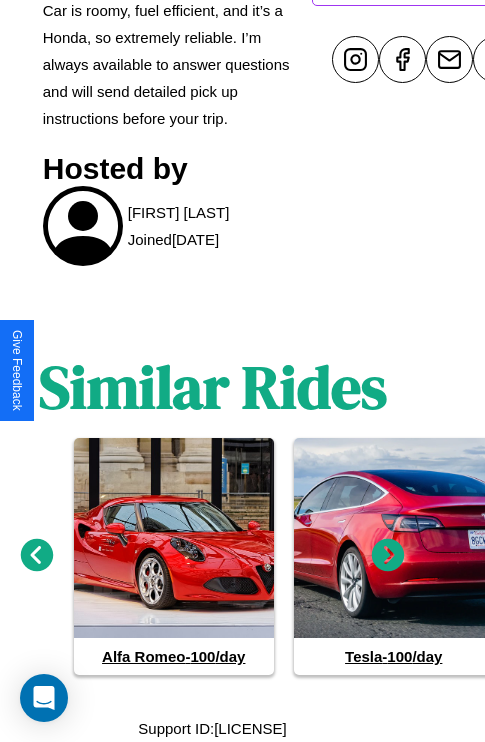 click 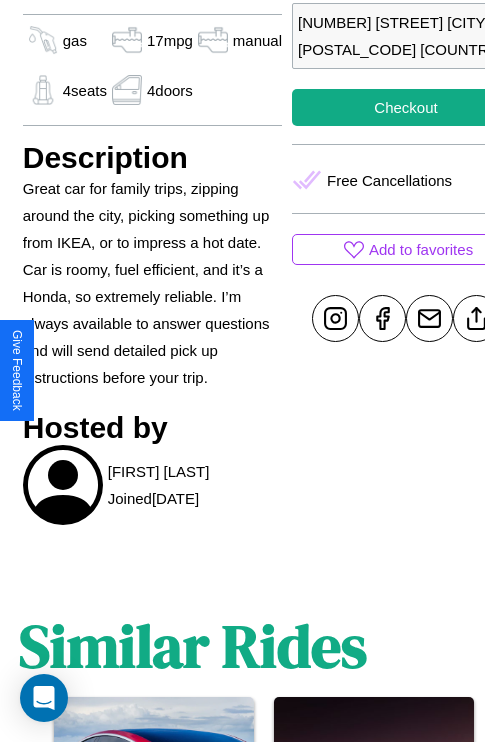 scroll, scrollTop: 377, scrollLeft: 68, axis: both 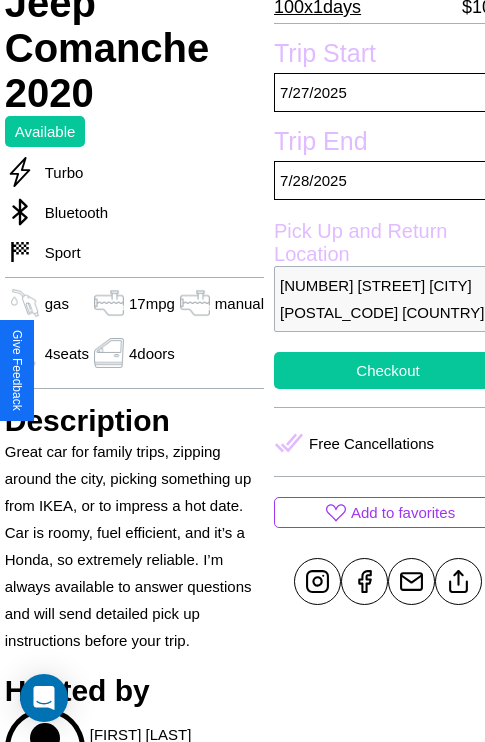 click on "Checkout" at bounding box center (388, 370) 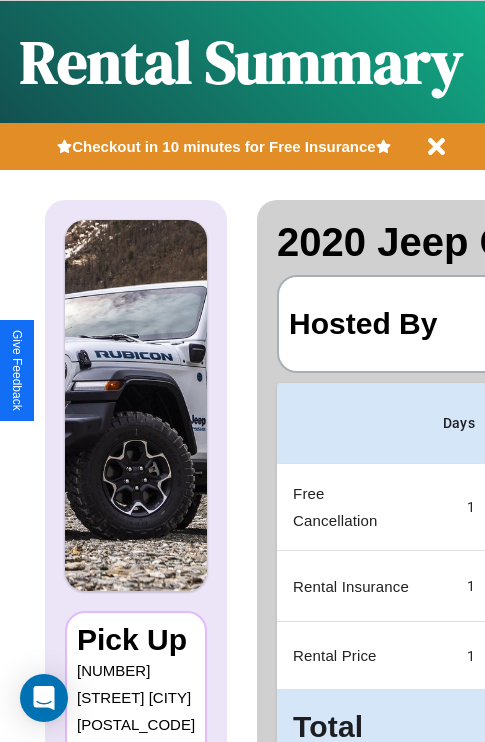 scroll, scrollTop: 0, scrollLeft: 378, axis: horizontal 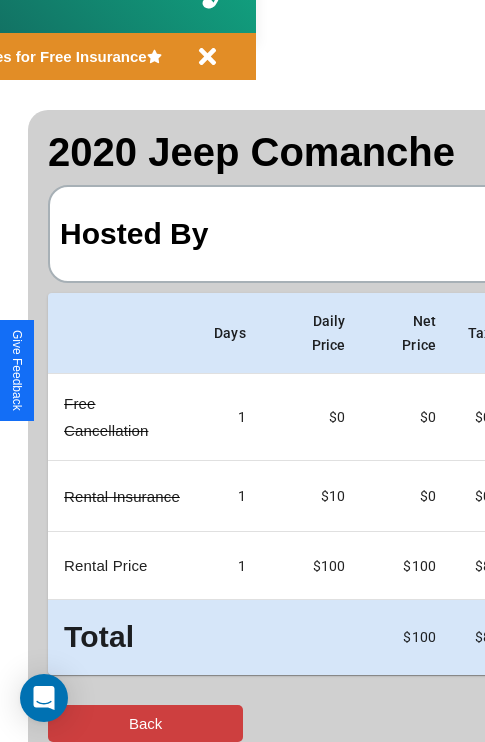 click on "Back" at bounding box center [145, 723] 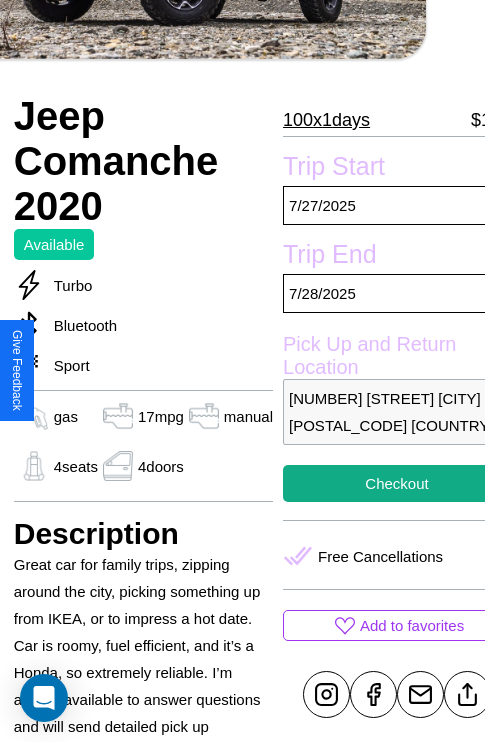 scroll, scrollTop: 305, scrollLeft: 68, axis: both 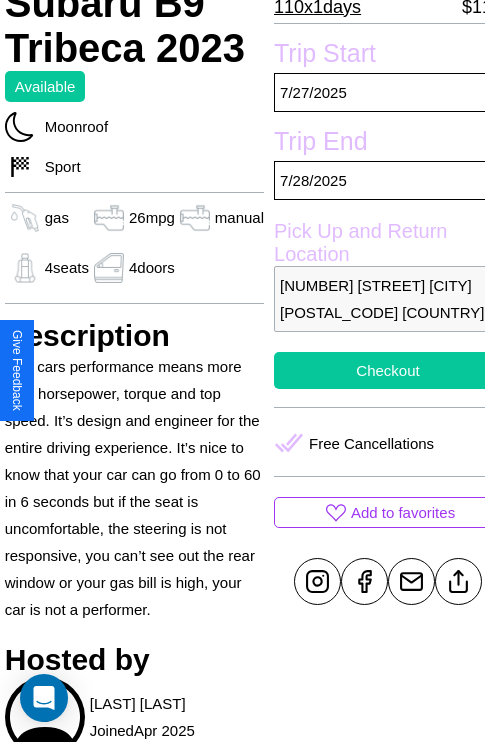 click on "Checkout" at bounding box center (388, 370) 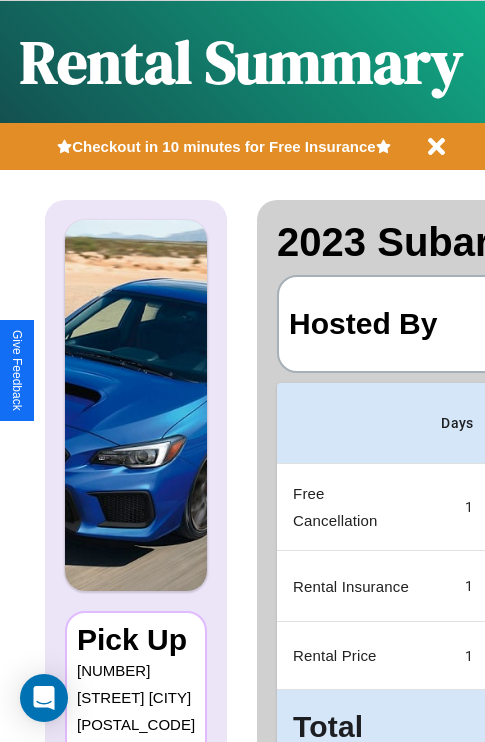 scroll, scrollTop: 0, scrollLeft: 378, axis: horizontal 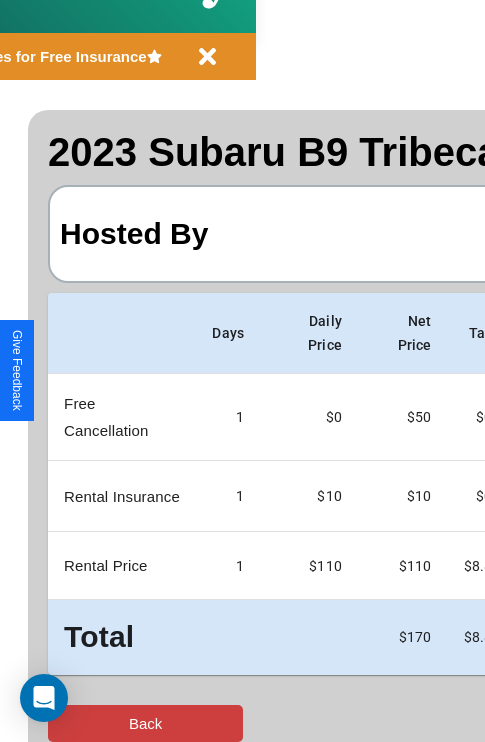 click on "Back" at bounding box center (145, 723) 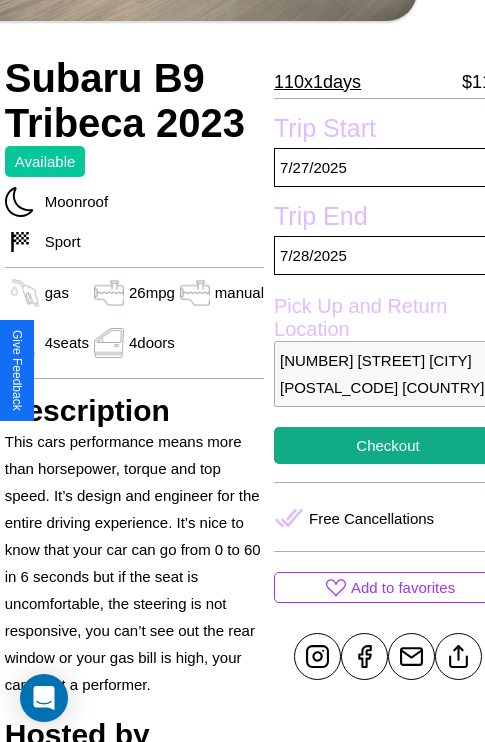 scroll, scrollTop: 409, scrollLeft: 68, axis: both 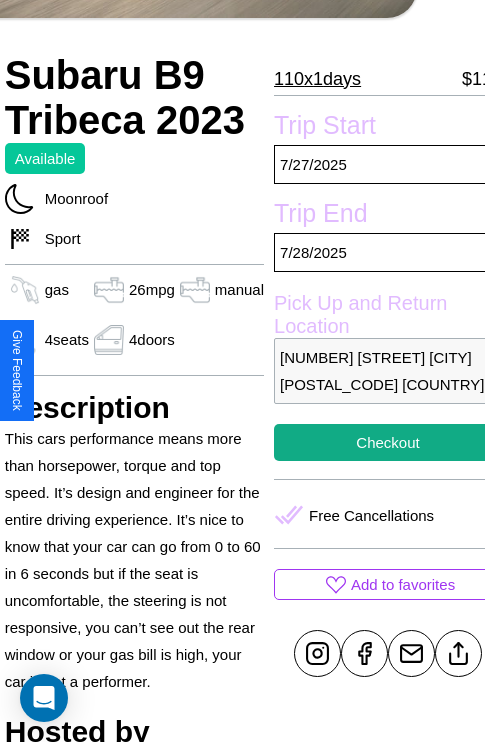 click on "1778 Oak Street  Rome  34844 Italy" at bounding box center [388, 371] 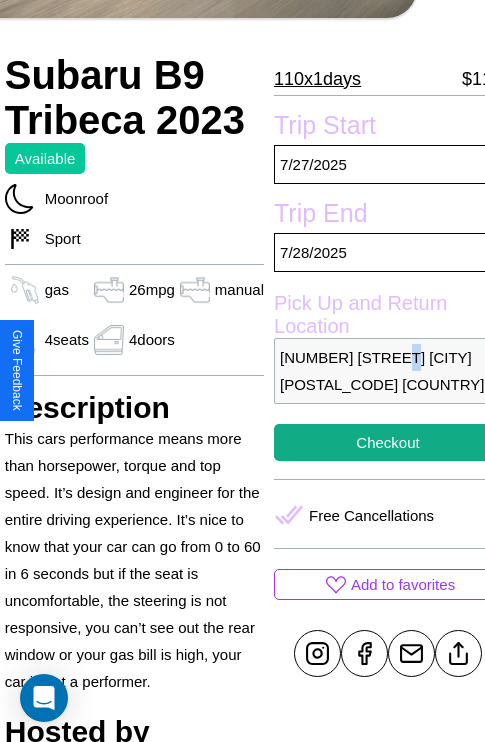 click on "1778 Oak Street  Rome  34844 Italy" at bounding box center (388, 371) 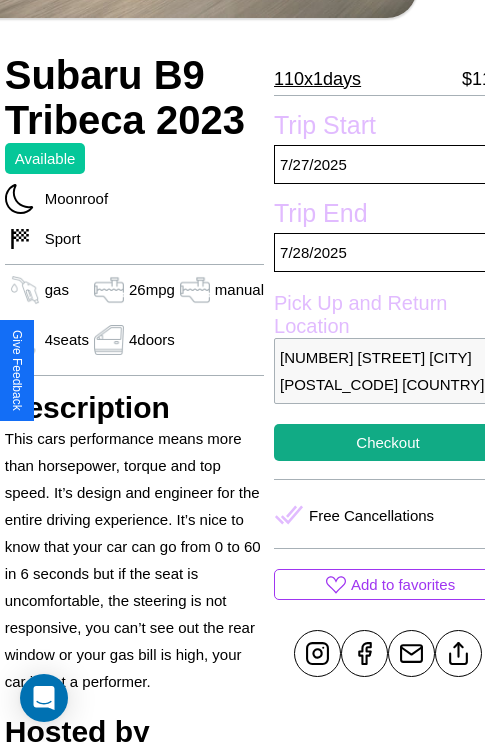 click on "1778 Oak Street  Rome  34844 Italy" at bounding box center [388, 371] 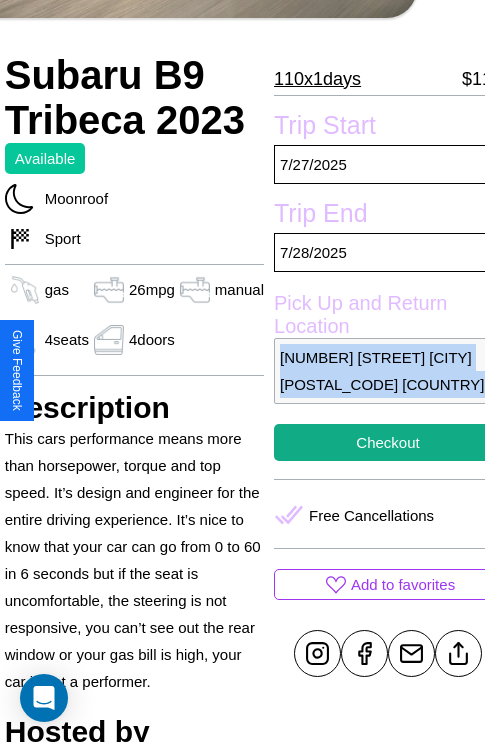 click on "1778 Oak Street  Rome  34844 Italy" at bounding box center (388, 371) 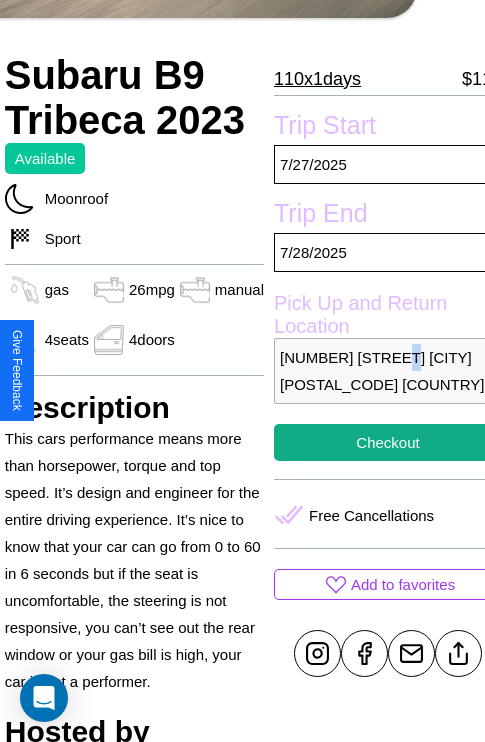 click on "1778 Oak Street  Rome  34844 Italy" at bounding box center (388, 371) 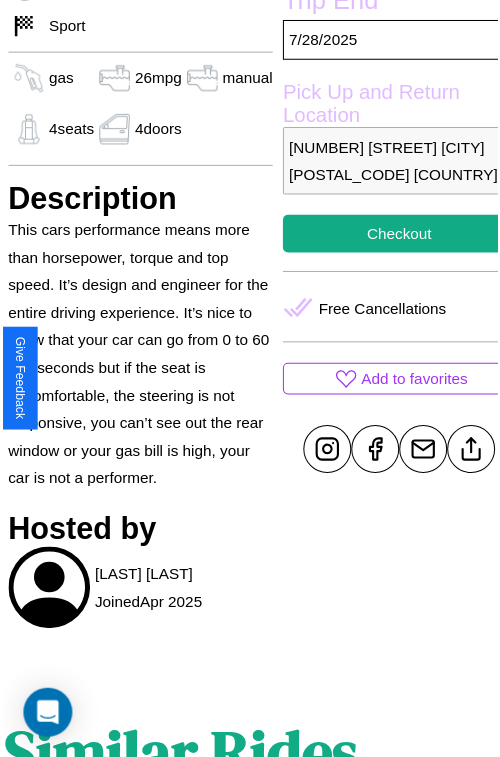 scroll, scrollTop: 623, scrollLeft: 68, axis: both 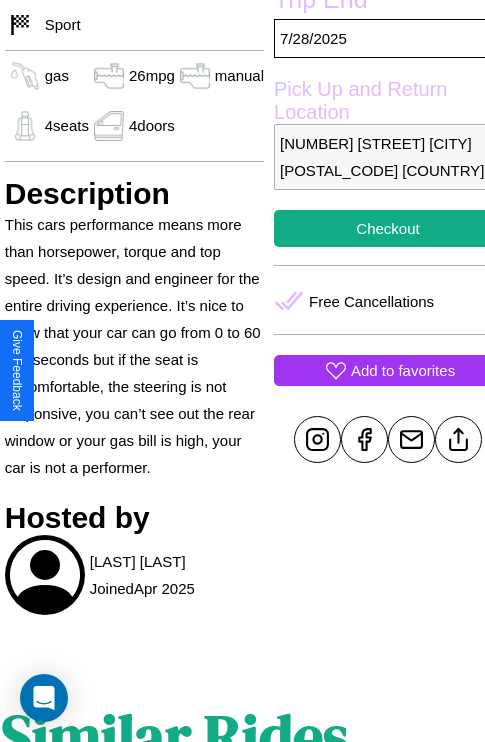 click on "Add to favorites" at bounding box center (403, 370) 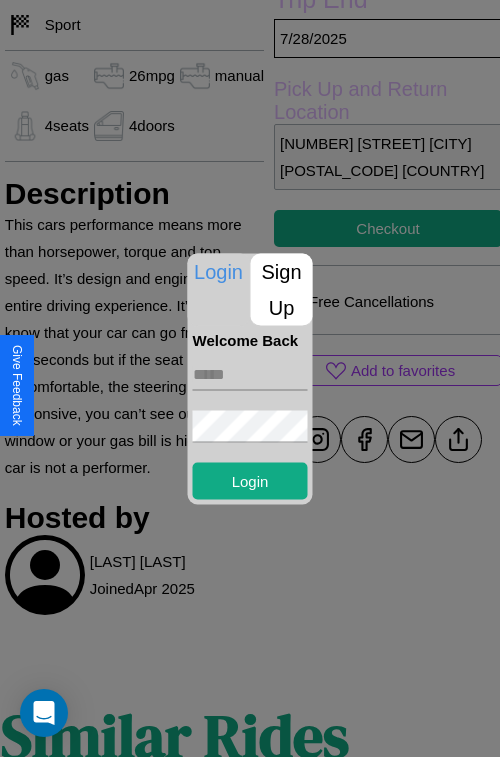 click on "Sign Up" at bounding box center (282, 289) 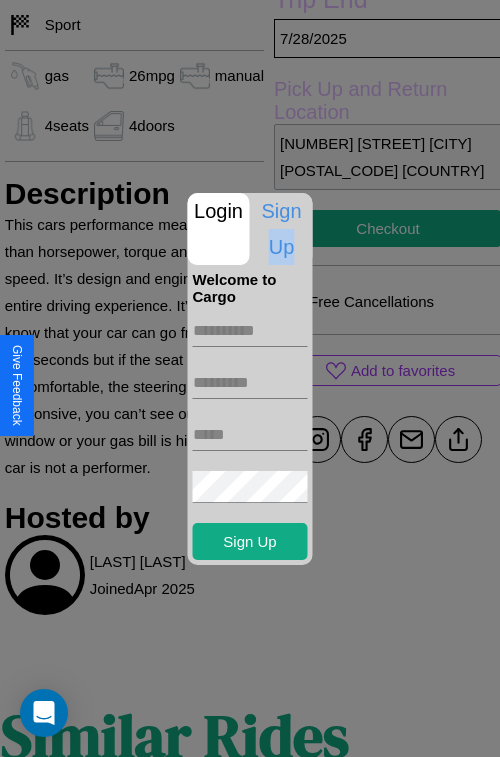 click at bounding box center (250, 331) 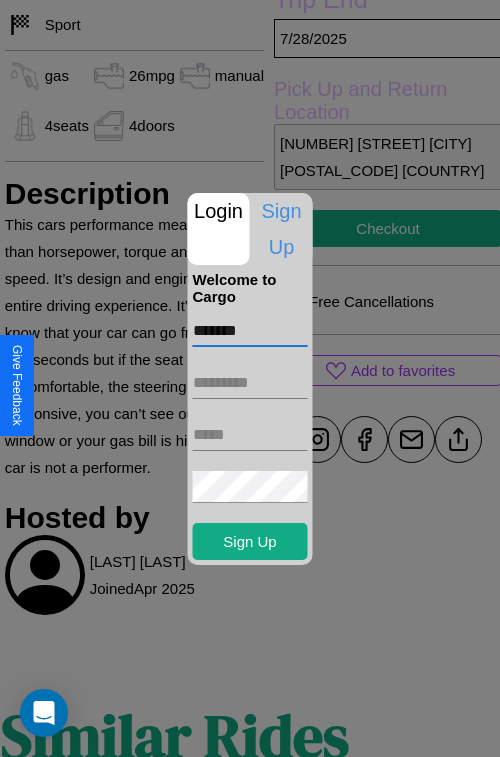 type on "*******" 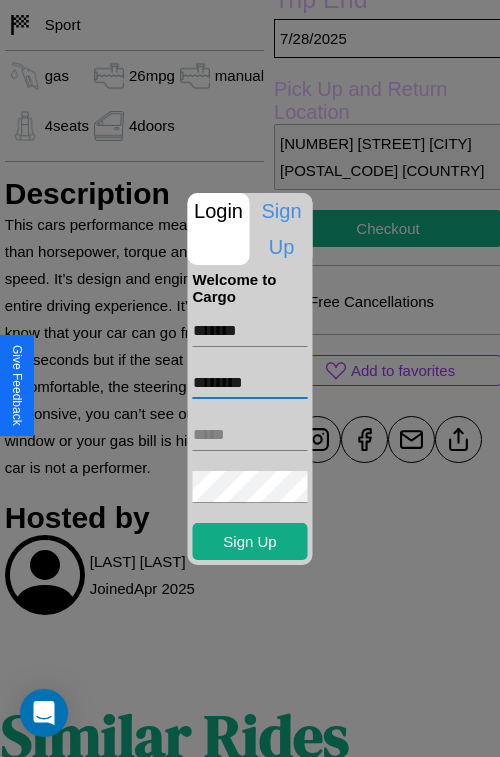 type on "********" 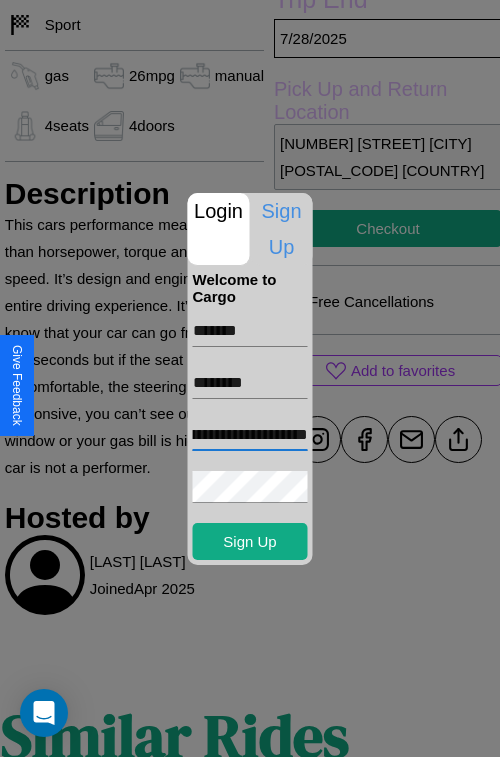 scroll, scrollTop: 0, scrollLeft: 107, axis: horizontal 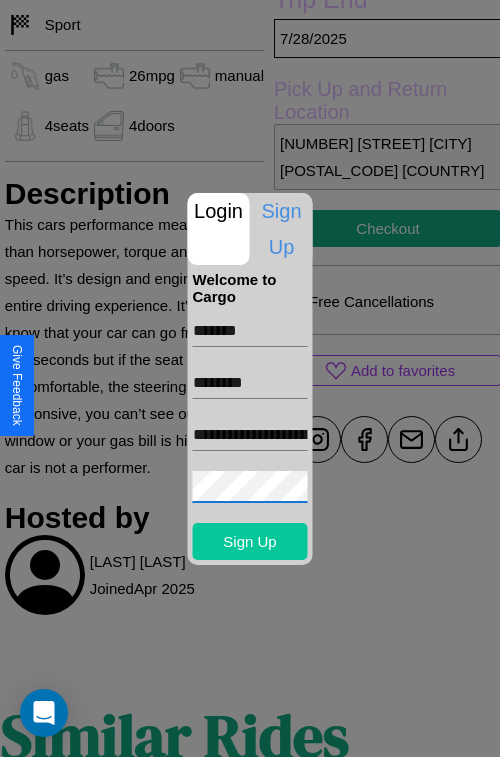 click on "Sign Up" at bounding box center (250, 541) 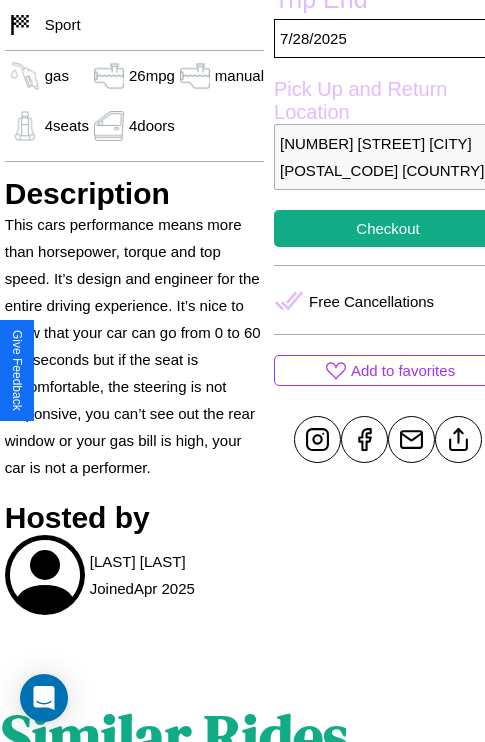 scroll, scrollTop: 623, scrollLeft: 68, axis: both 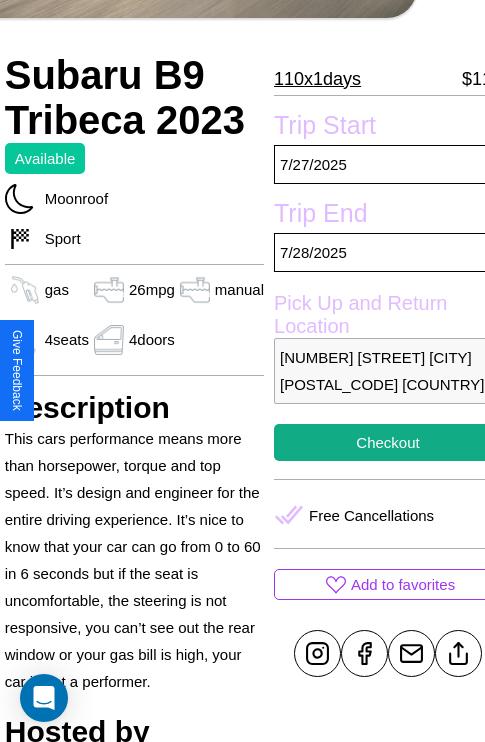 click on "1778 Oak Street  Rome  34844 Italy" at bounding box center (388, 371) 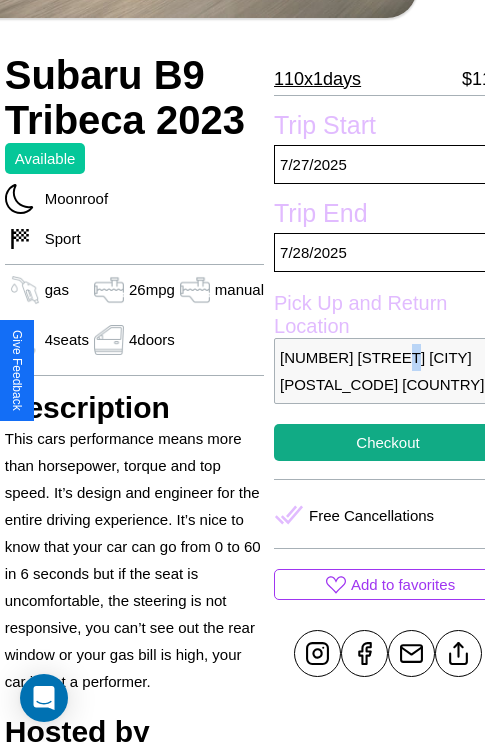 click on "1778 Oak Street  Rome  34844 Italy" at bounding box center [388, 371] 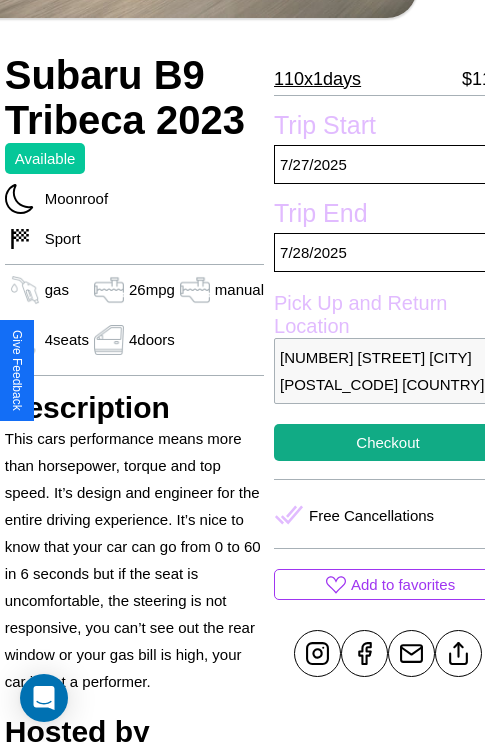 click on "1778 Oak Street  Rome  34844 Italy" at bounding box center (388, 371) 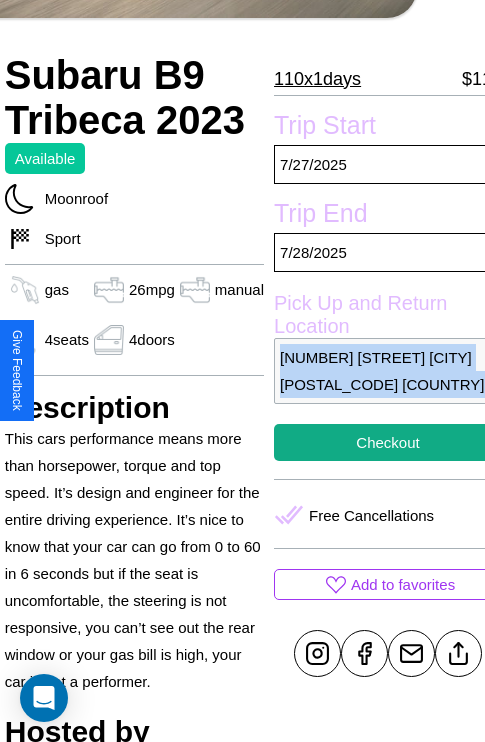 click on "1778 Oak Street  Rome  34844 Italy" at bounding box center (388, 371) 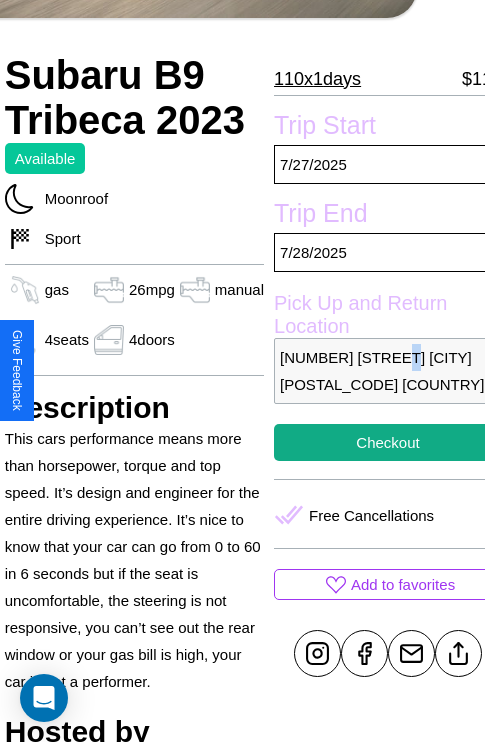 click on "1778 Oak Street  Rome  34844 Italy" at bounding box center (388, 371) 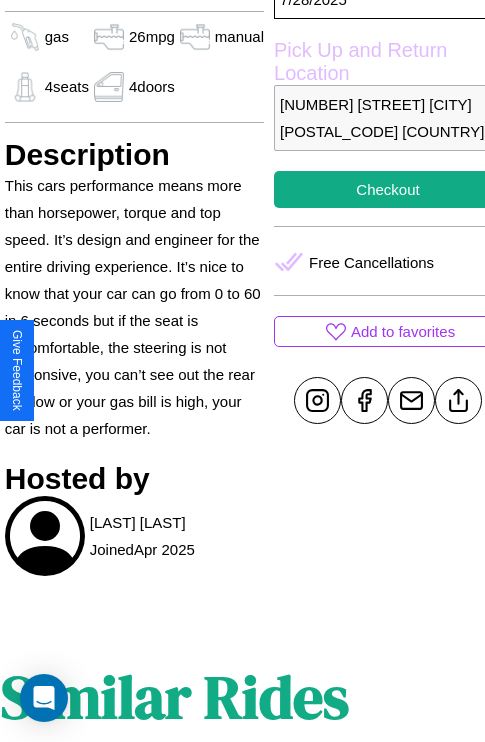 scroll, scrollTop: 692, scrollLeft: 68, axis: both 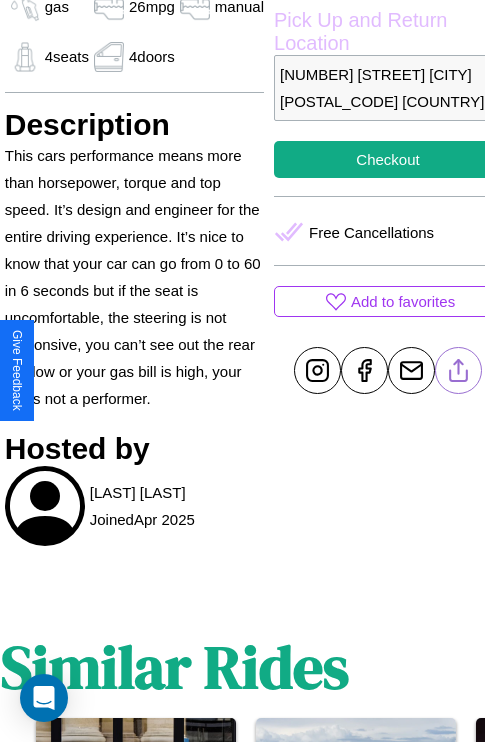 click 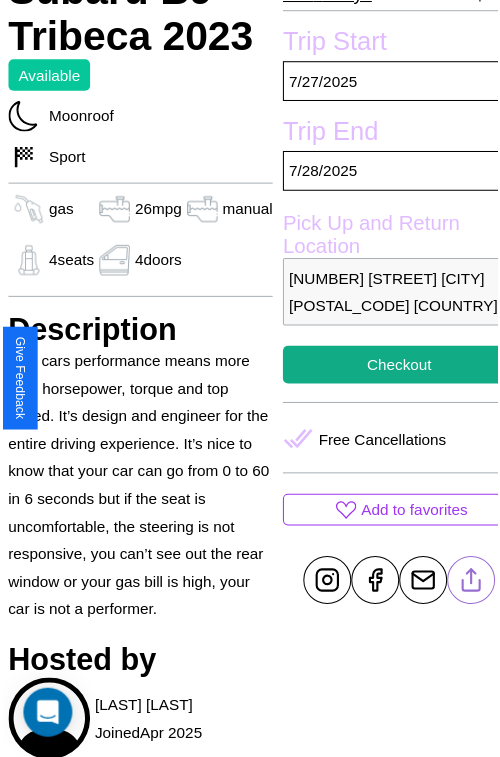 scroll, scrollTop: 481, scrollLeft: 68, axis: both 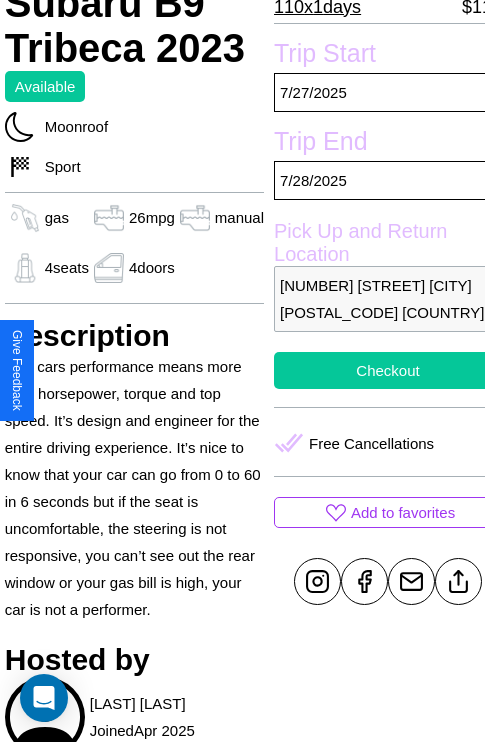 click on "Checkout" at bounding box center [388, 370] 